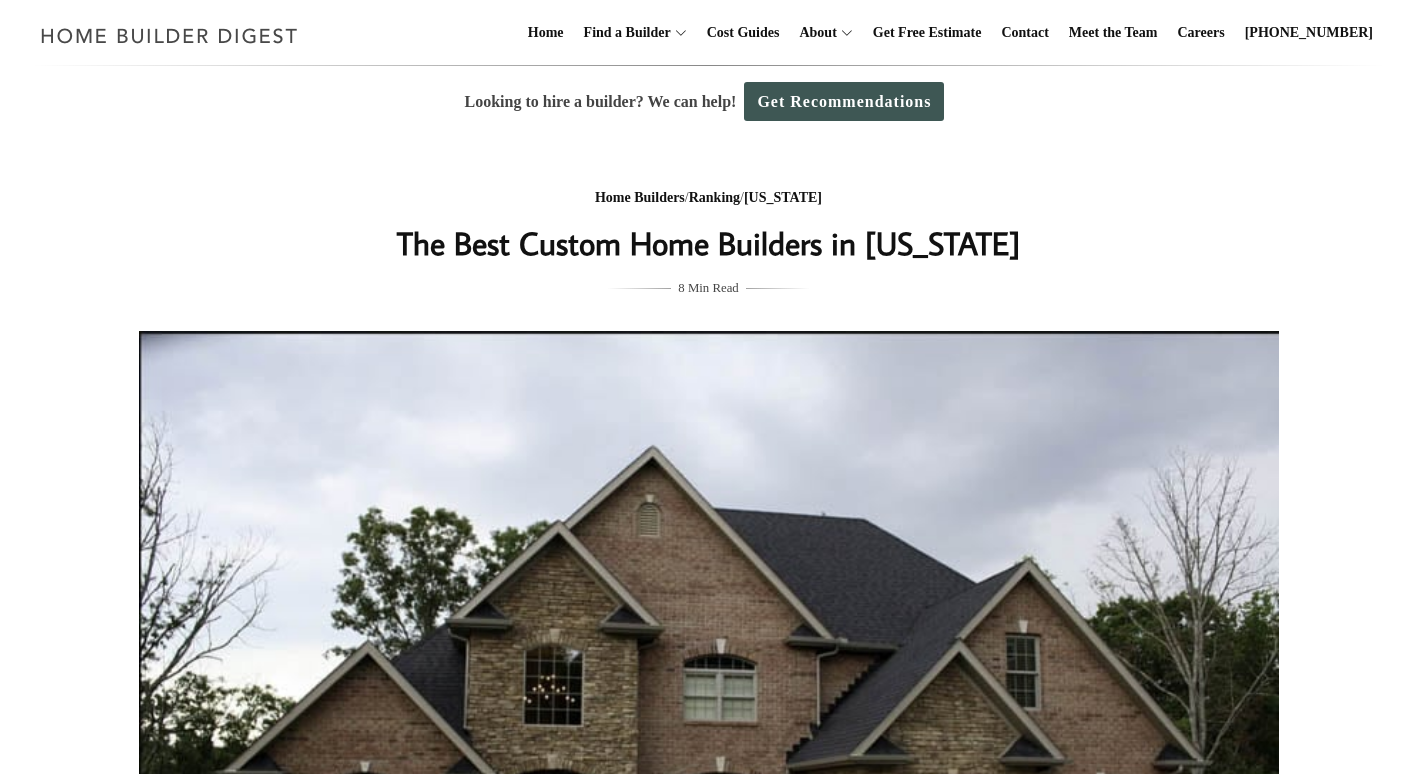 scroll, scrollTop: 0, scrollLeft: 0, axis: both 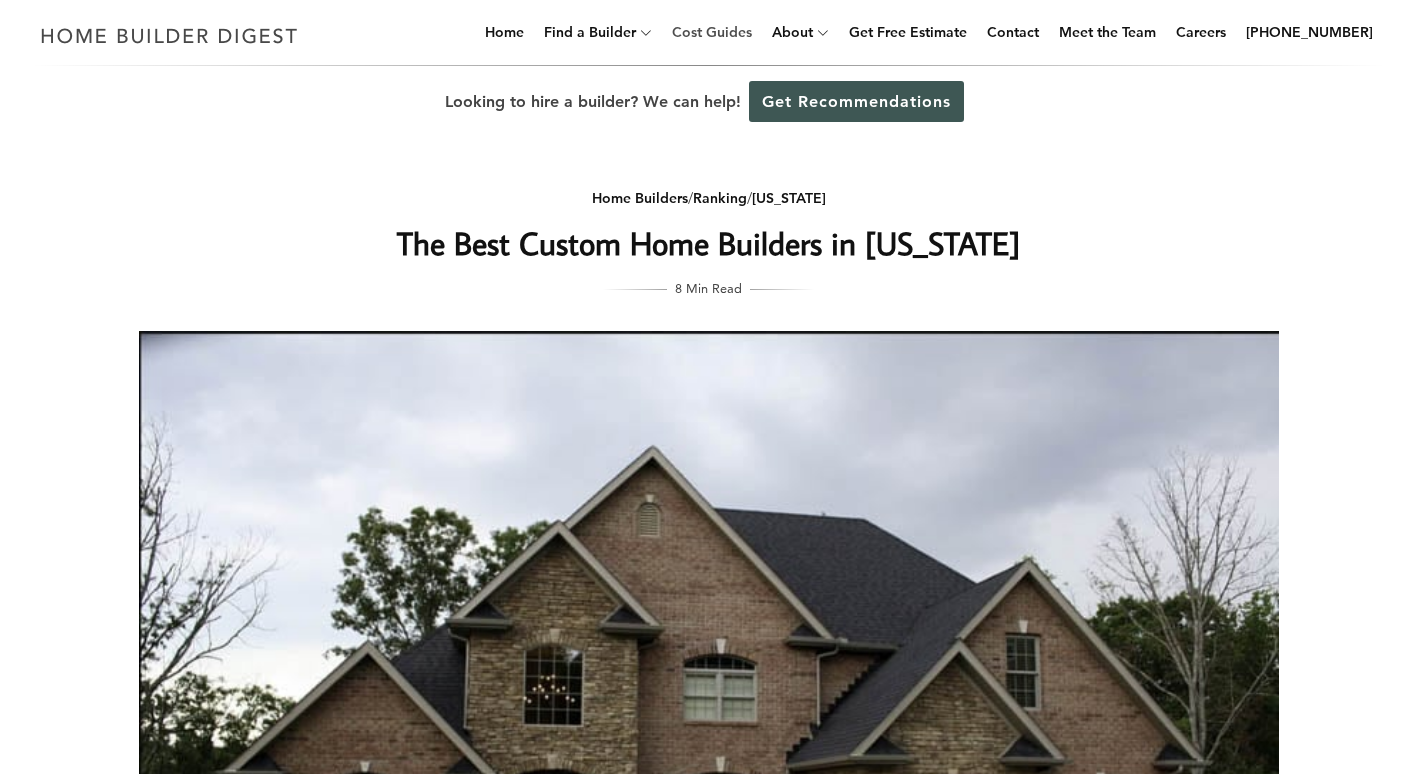 click on "Cost Guides" at bounding box center (712, 32) 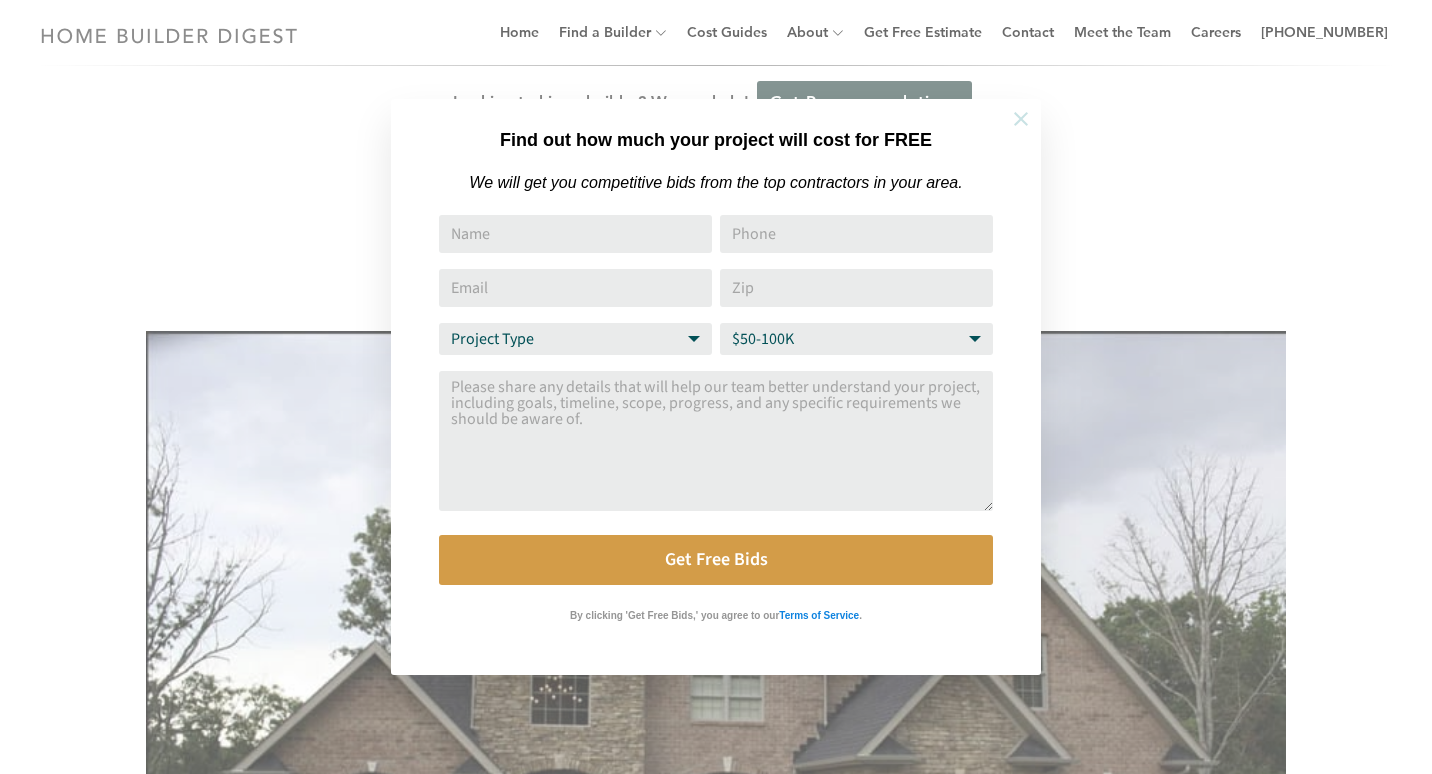 click 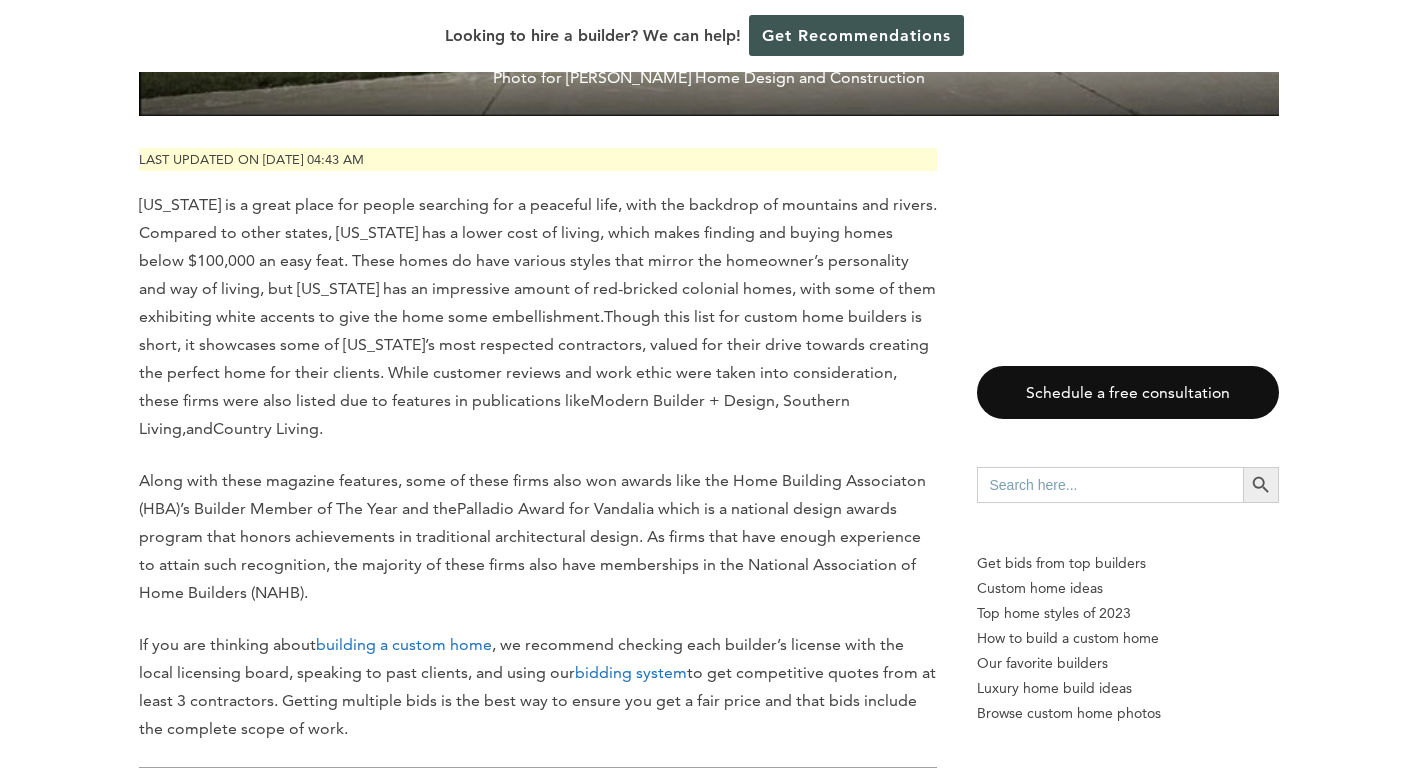 scroll, scrollTop: 874, scrollLeft: 0, axis: vertical 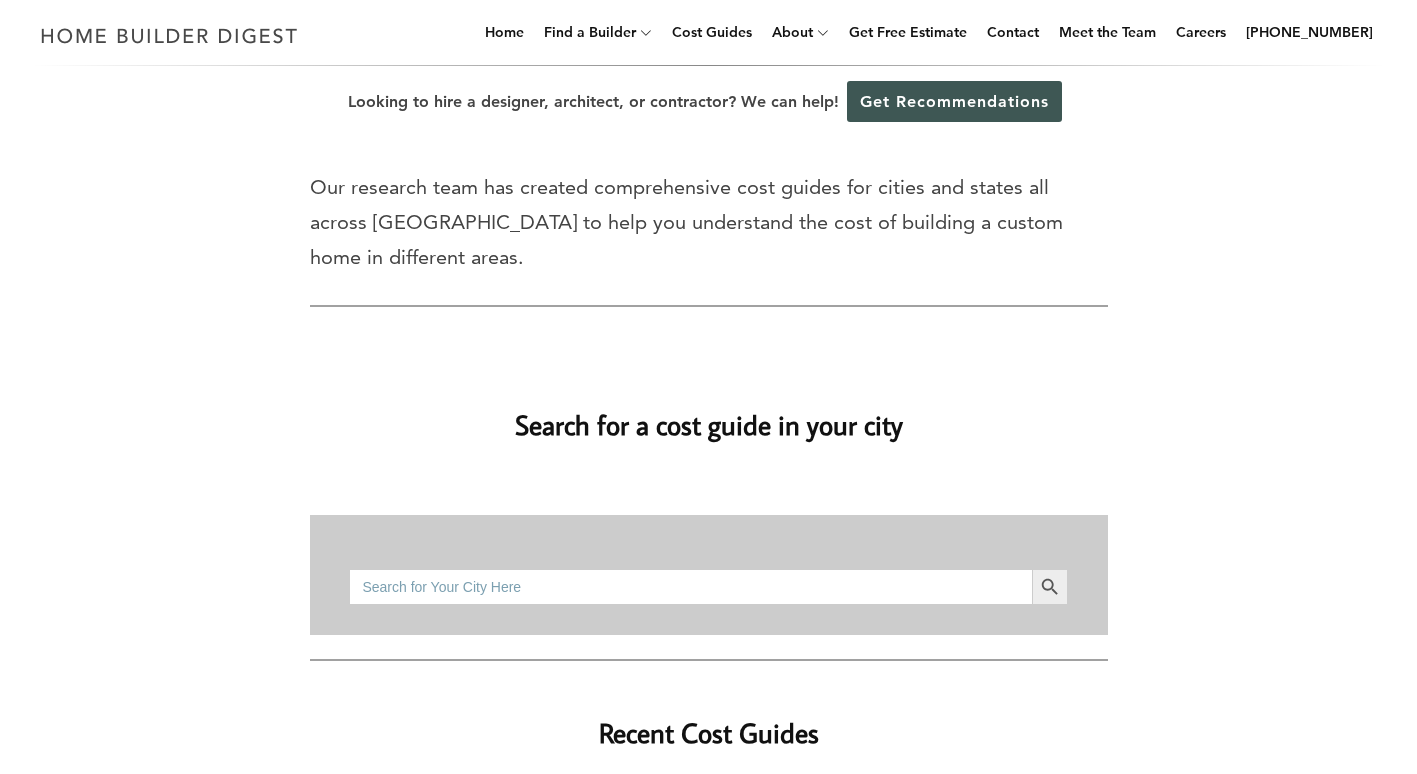 click on "Search for:" at bounding box center (690, 587) 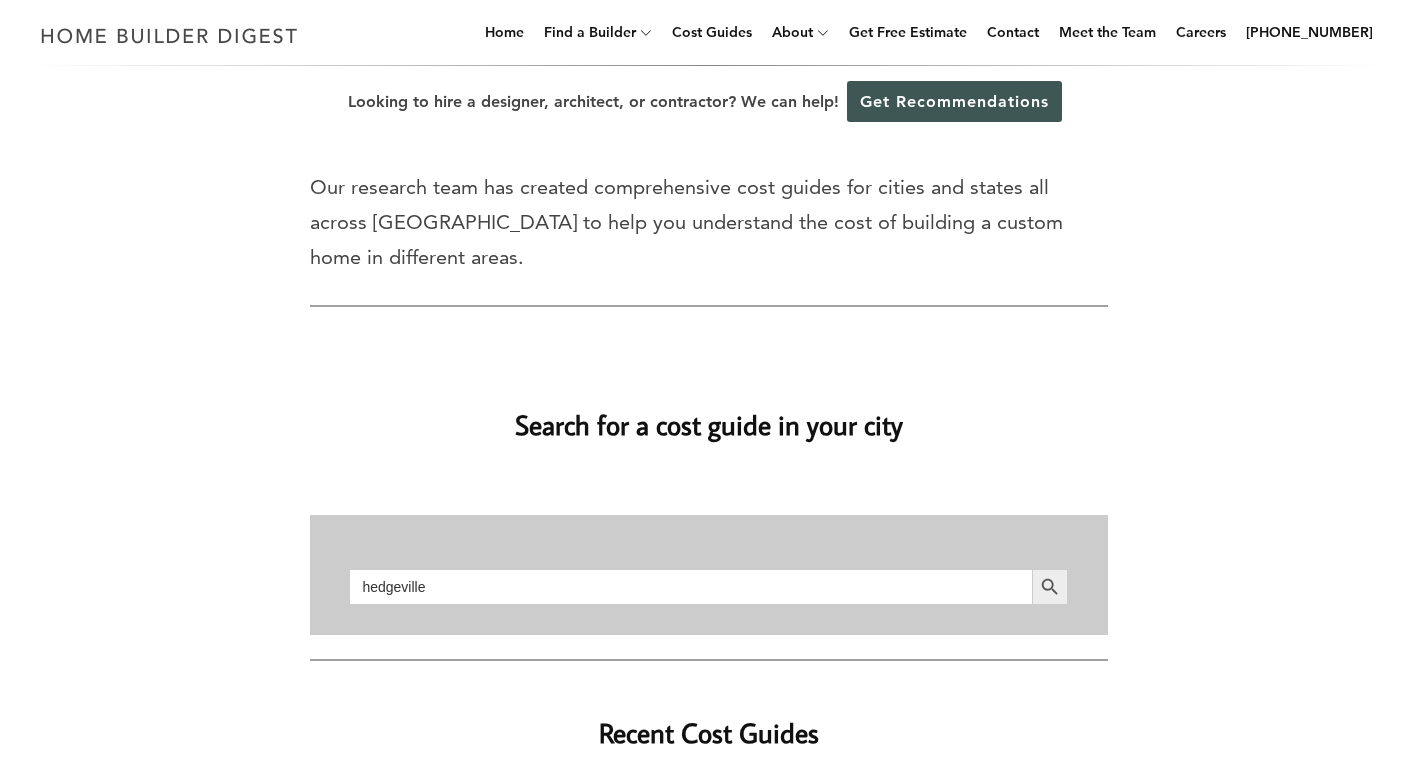 type on "hedgeville" 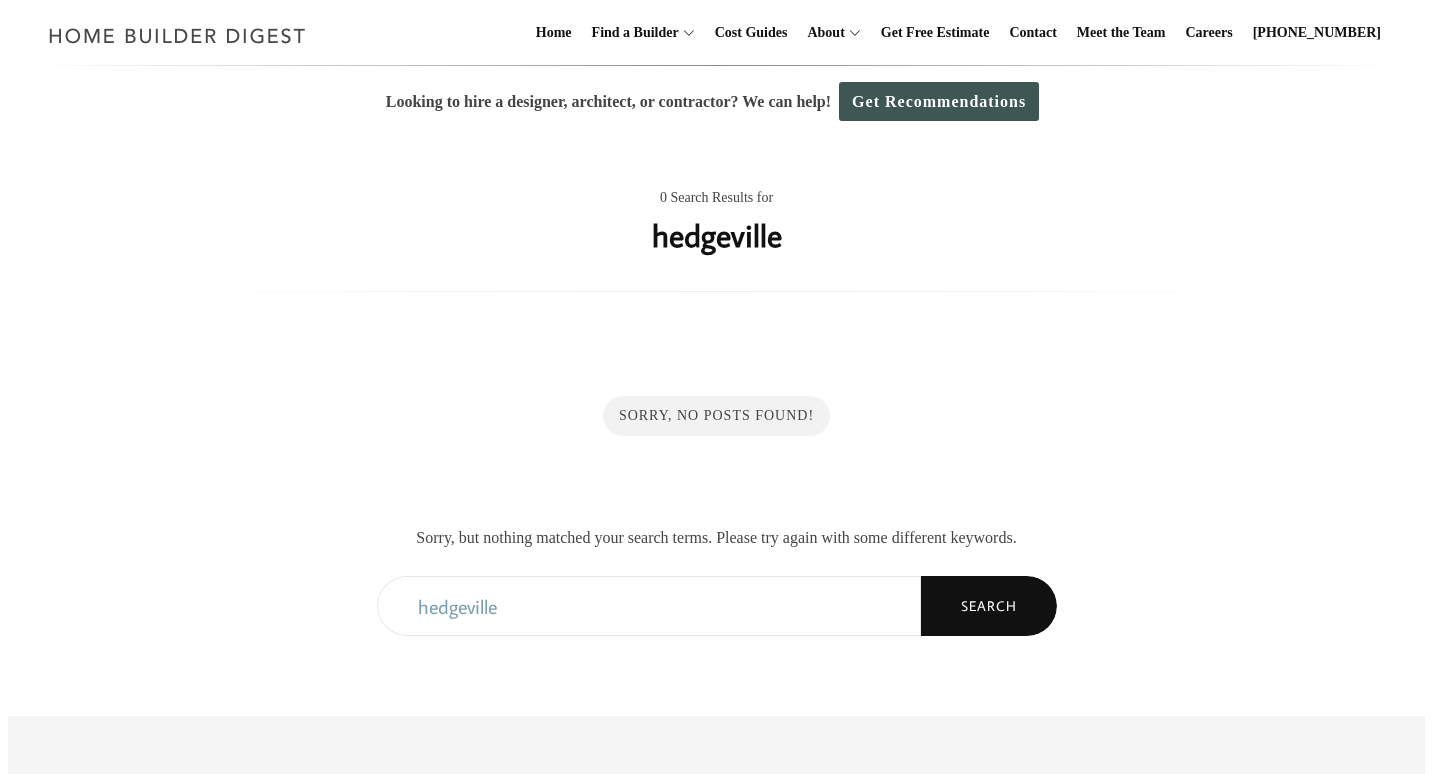 scroll, scrollTop: 0, scrollLeft: 0, axis: both 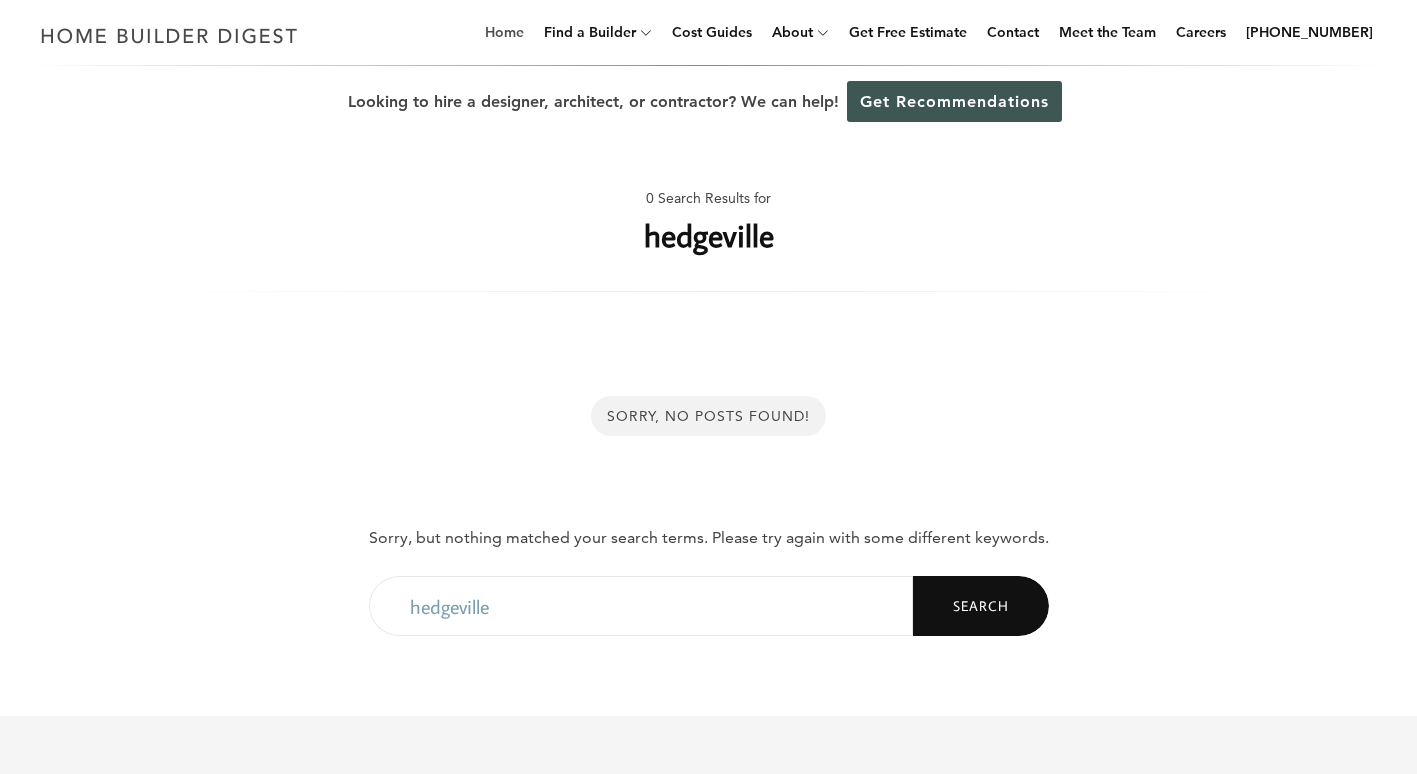 click on "Home" at bounding box center [504, 32] 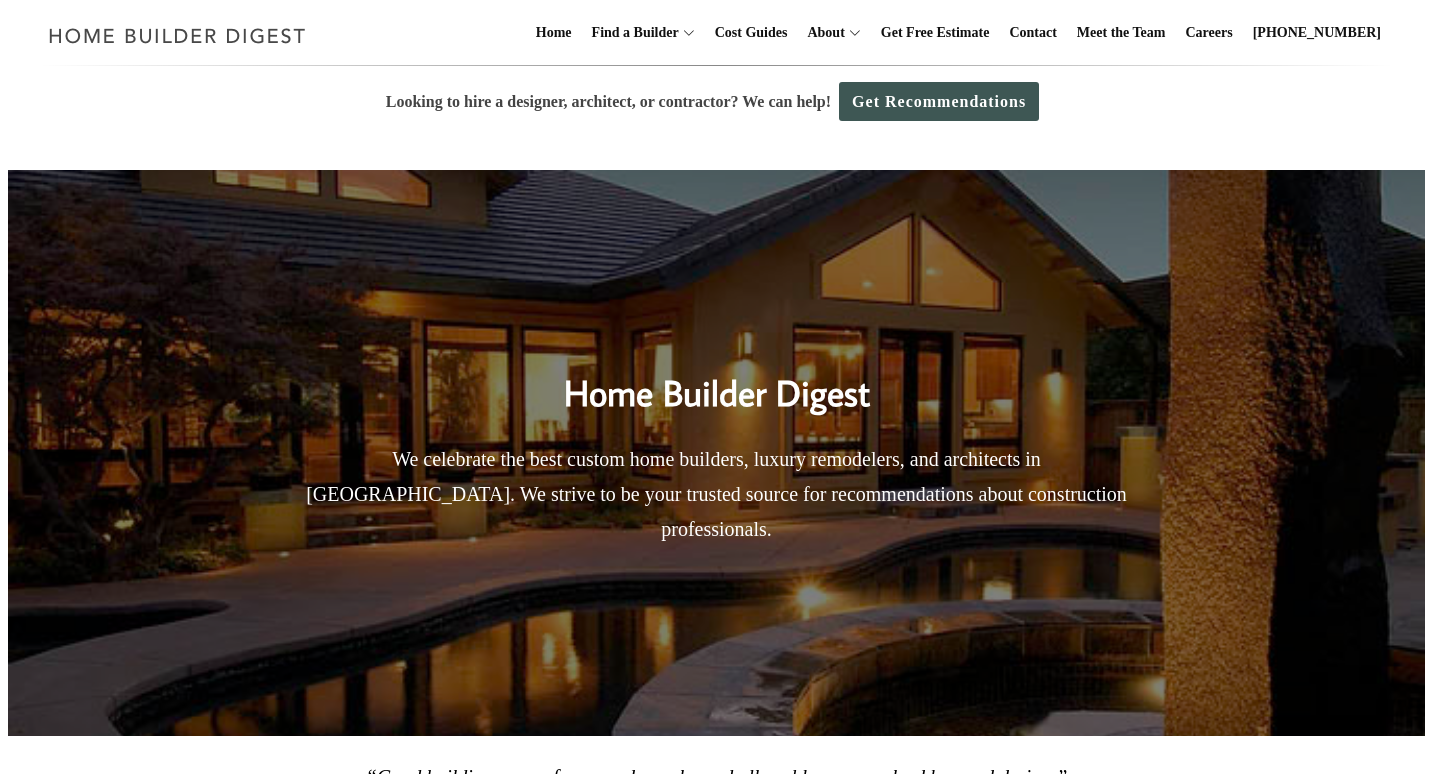 scroll, scrollTop: 0, scrollLeft: 0, axis: both 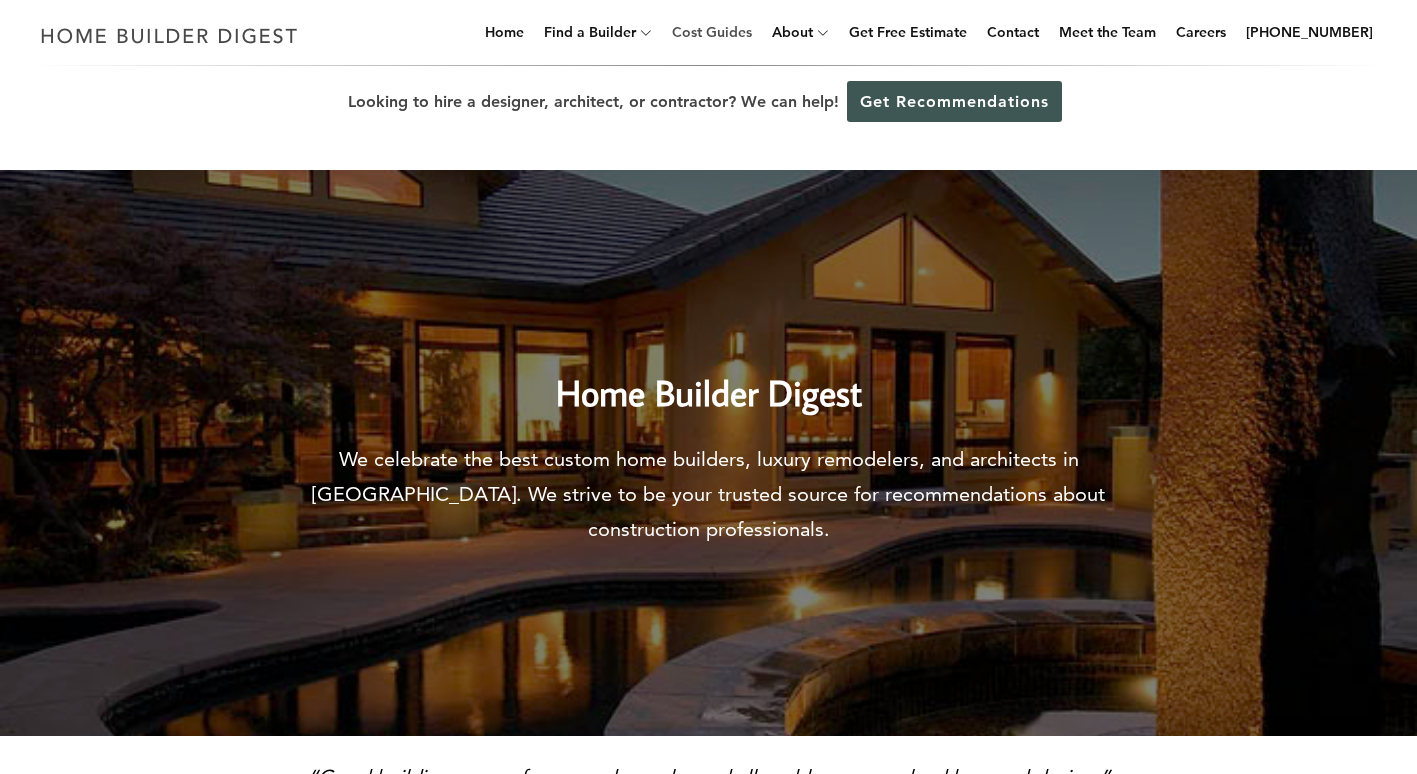 click on "Cost Guides" at bounding box center [712, 32] 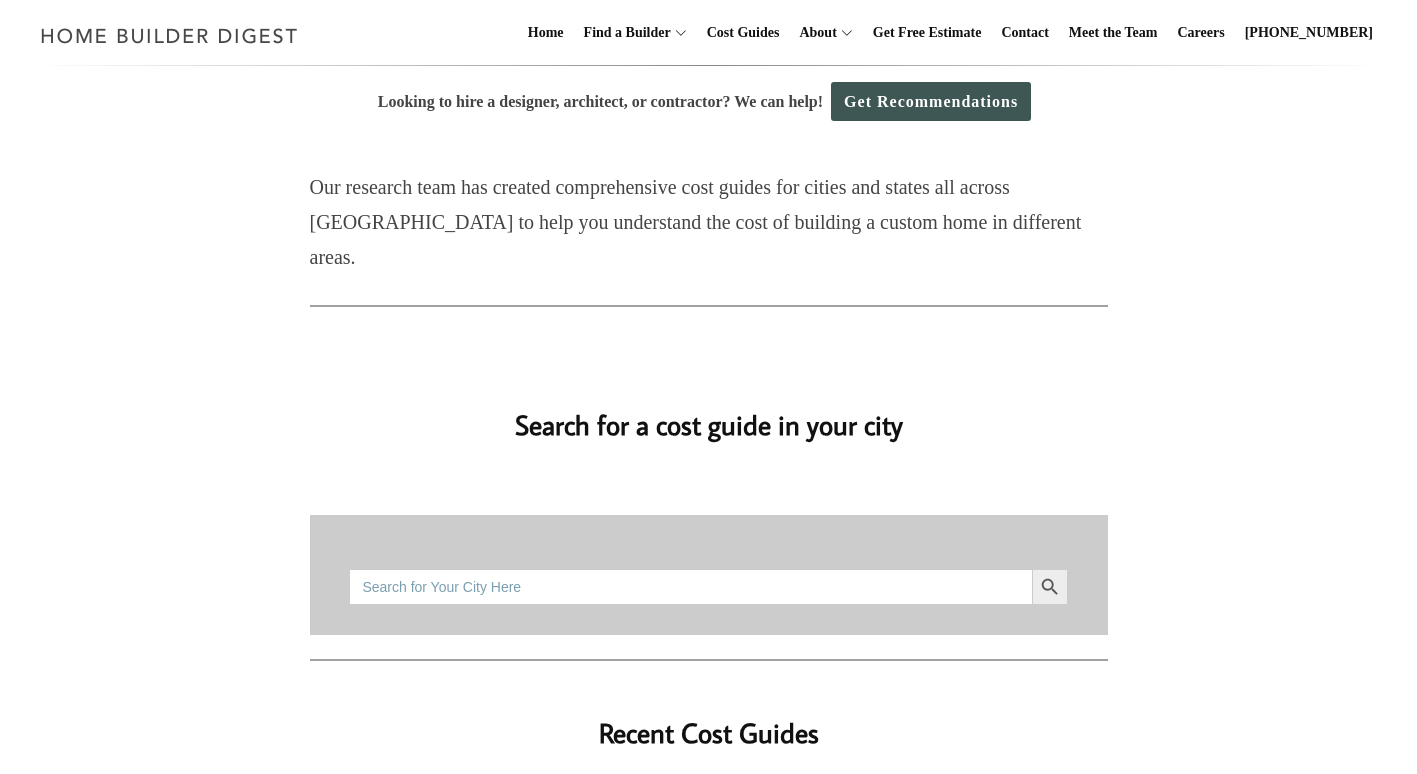 scroll, scrollTop: 0, scrollLeft: 0, axis: both 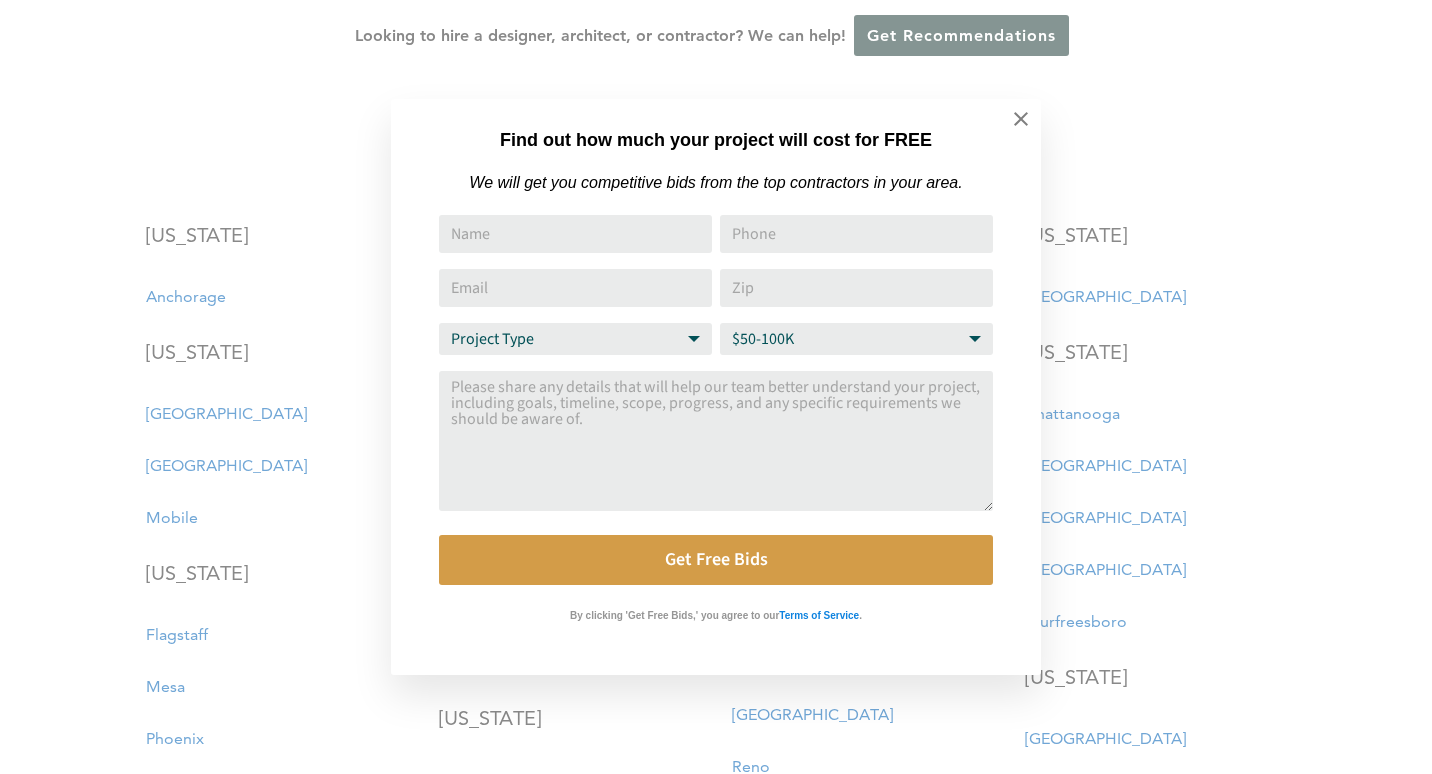 drag, startPoint x: 1428, startPoint y: 52, endPoint x: 1414, endPoint y: 235, distance: 183.53474 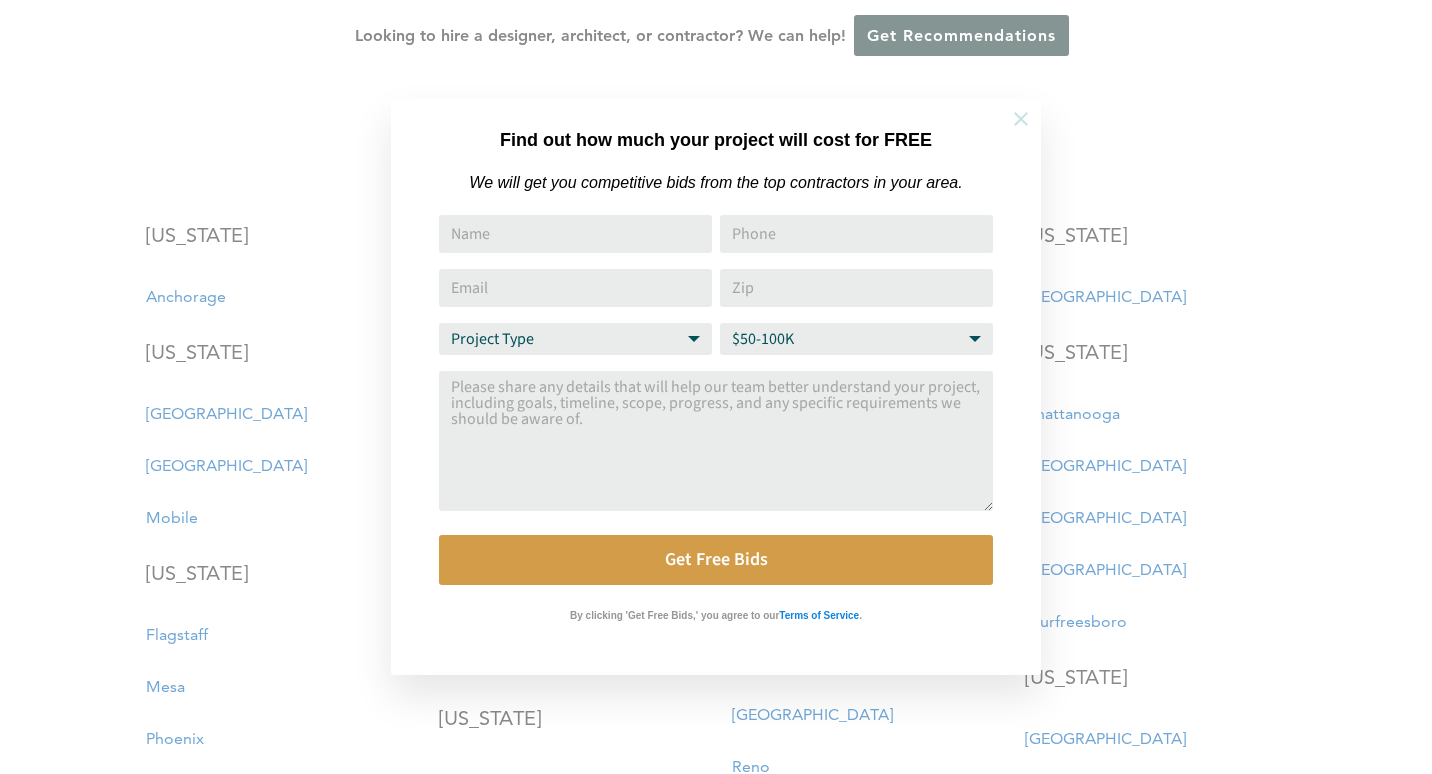 click 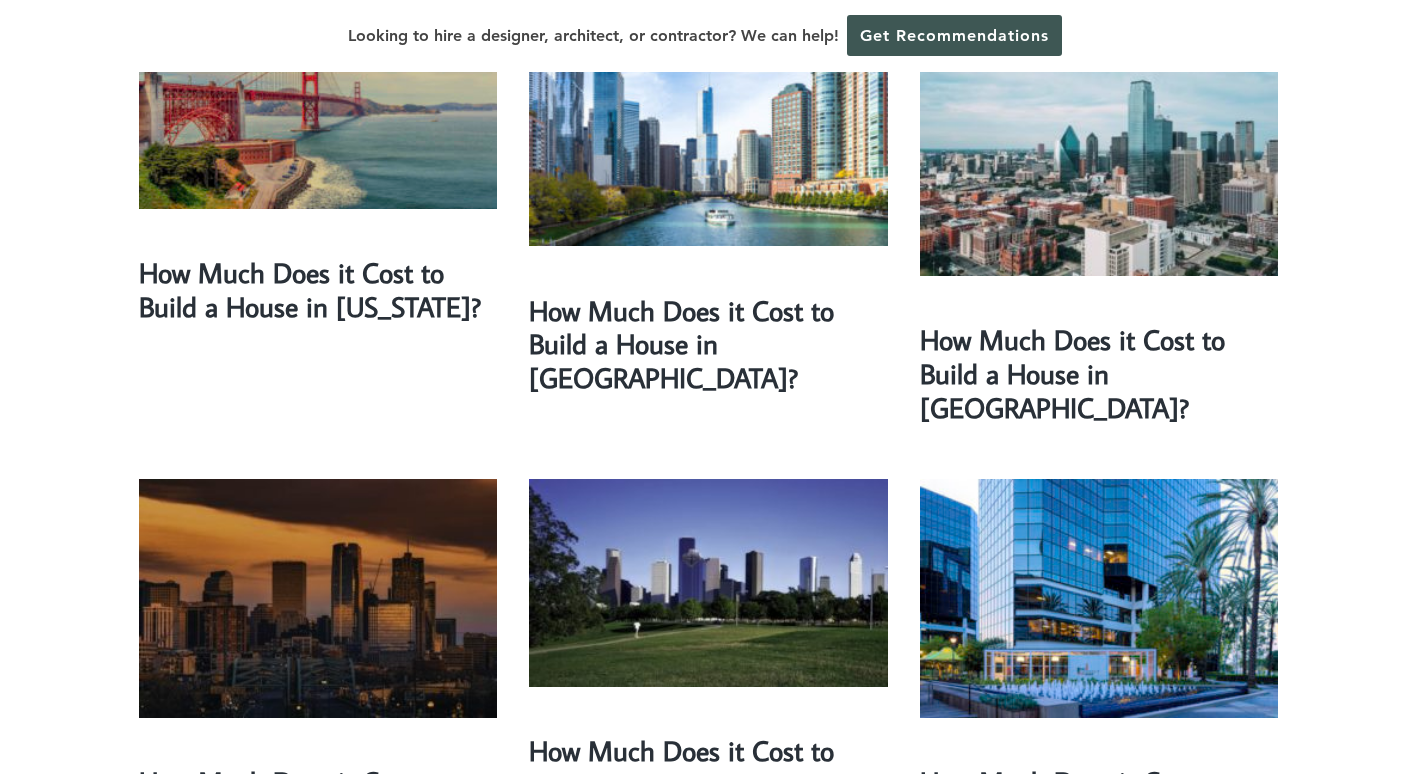 scroll, scrollTop: 287, scrollLeft: 0, axis: vertical 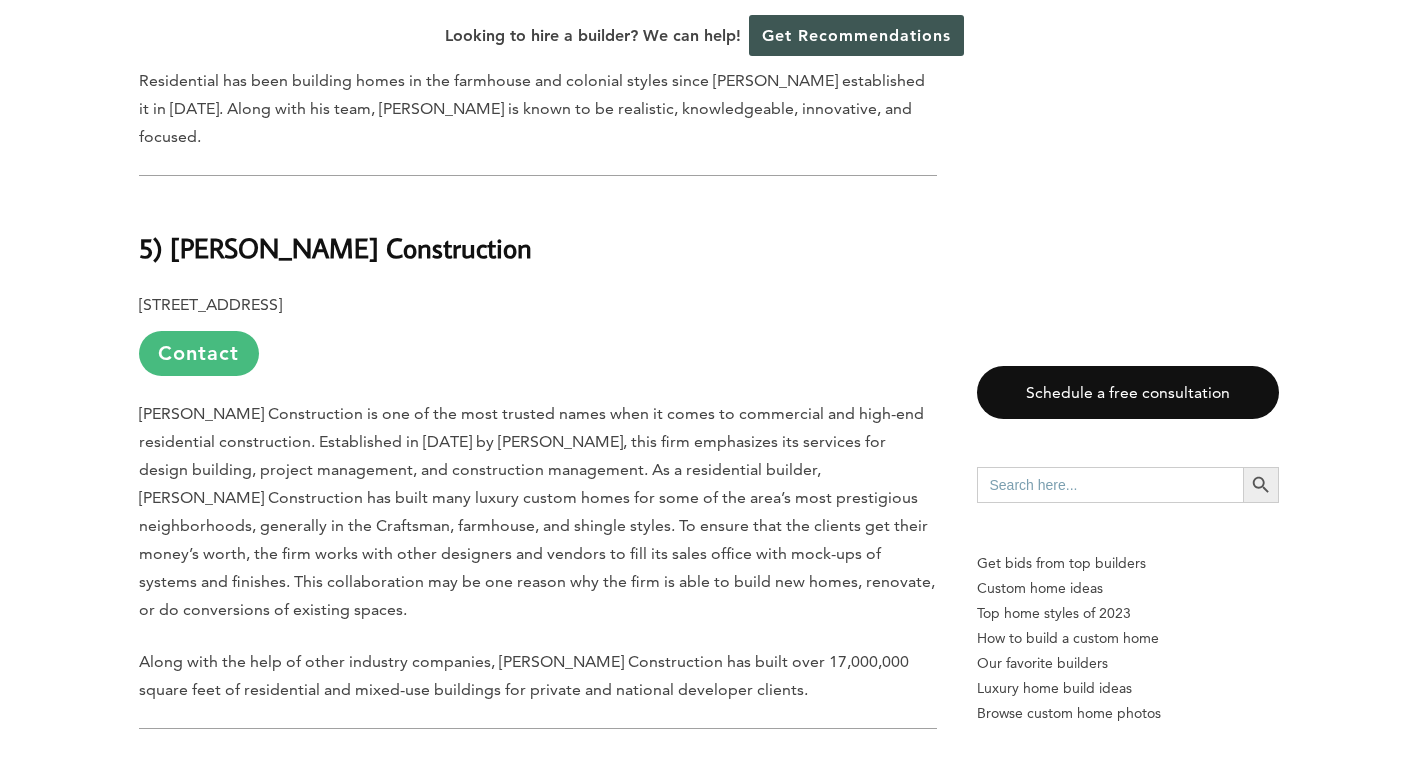 click on "Contact" at bounding box center [199, 353] 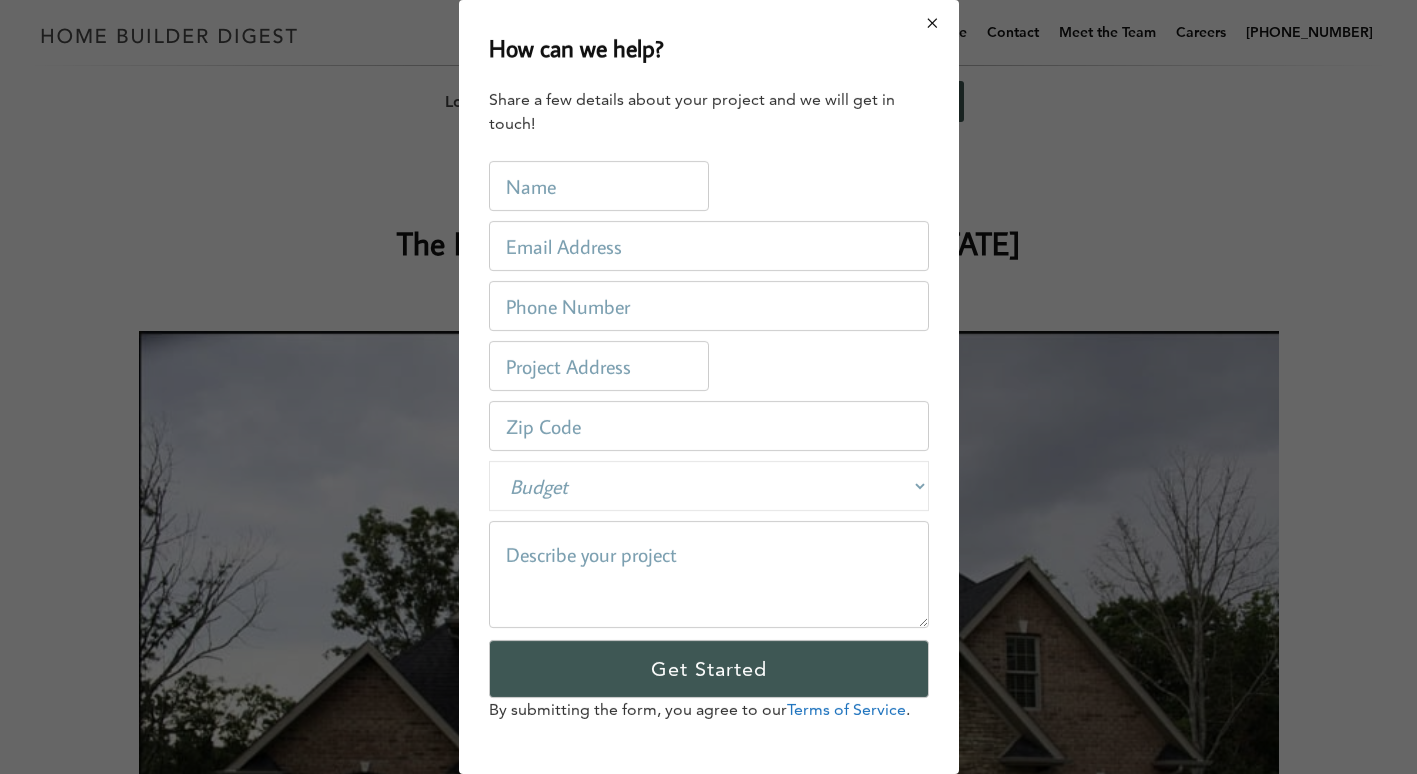 scroll, scrollTop: 0, scrollLeft: 0, axis: both 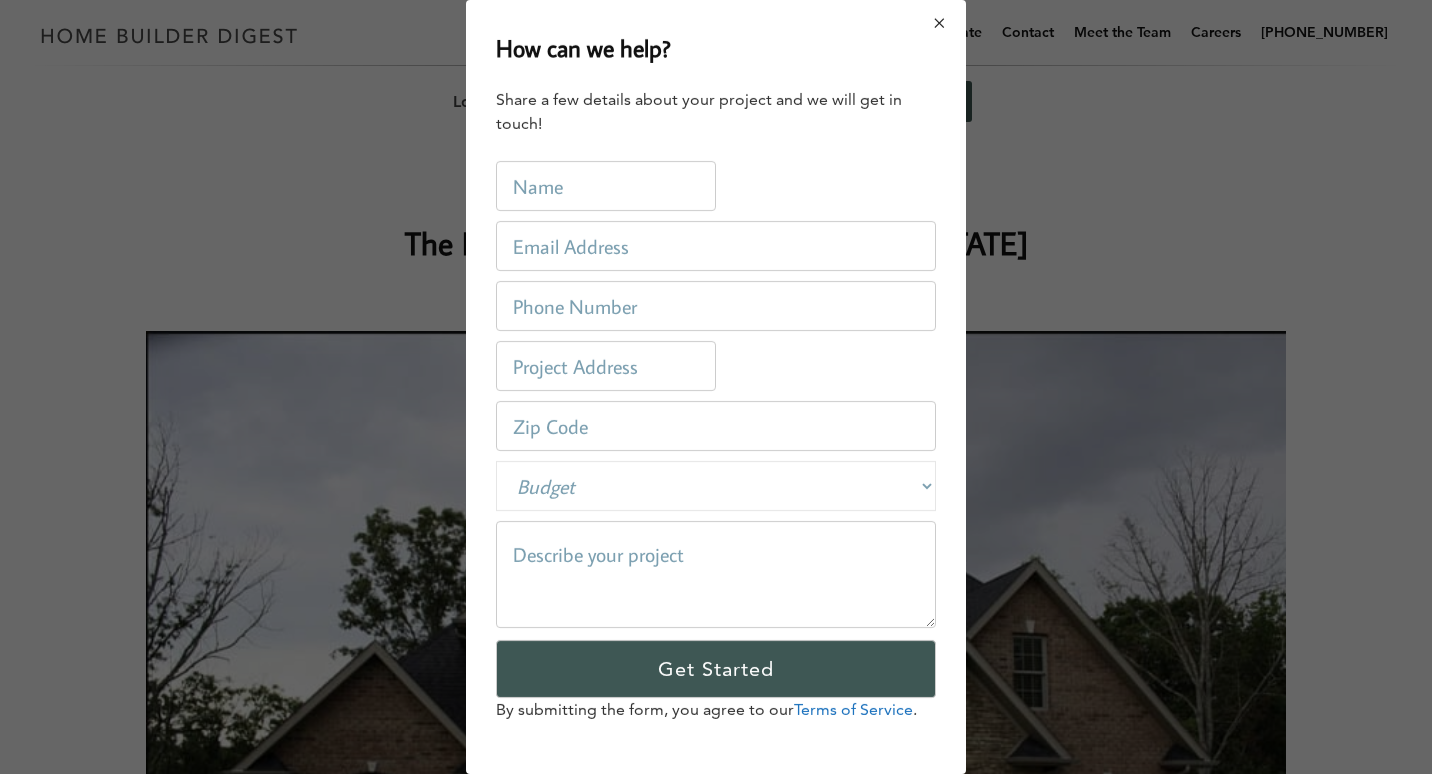 click at bounding box center [940, 23] 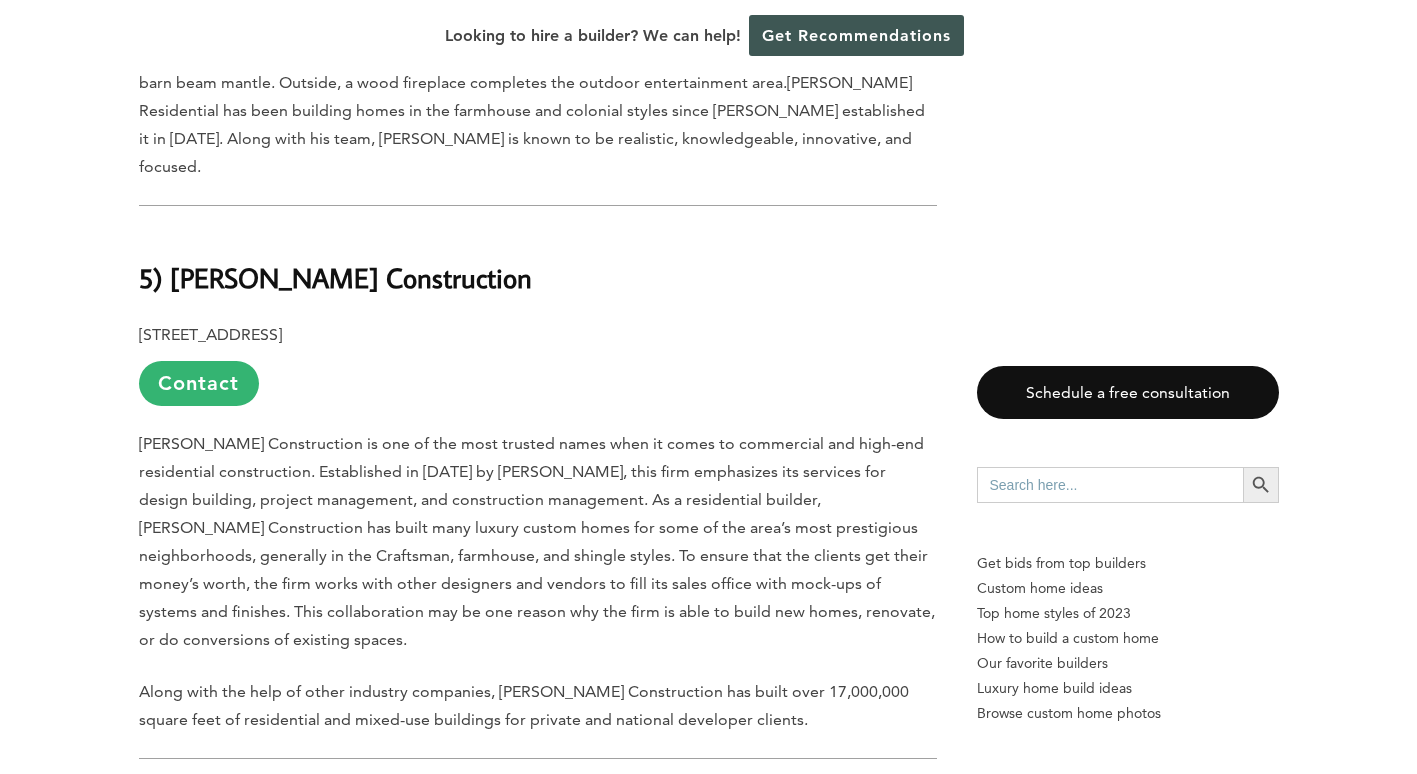 scroll, scrollTop: 1955, scrollLeft: 0, axis: vertical 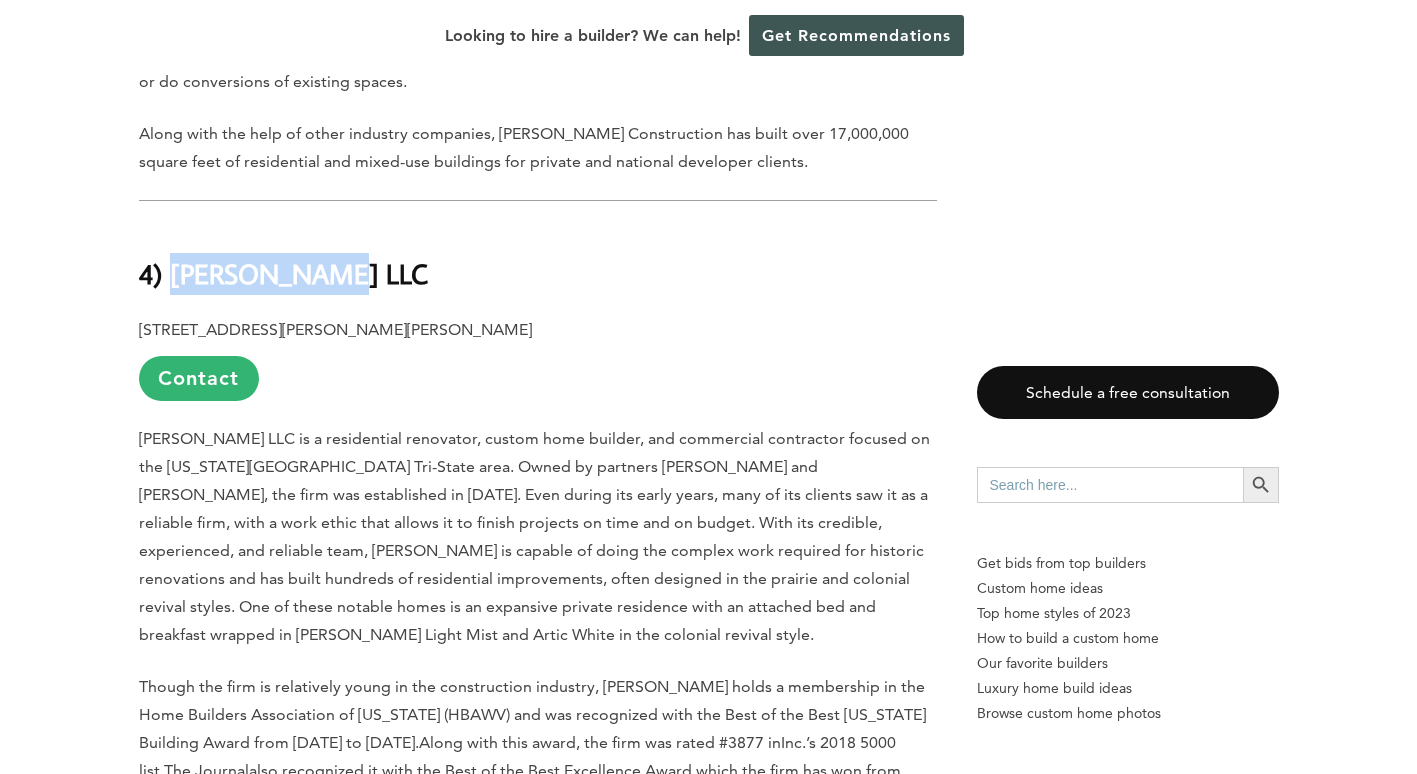 drag, startPoint x: 169, startPoint y: 187, endPoint x: 315, endPoint y: 193, distance: 146.12323 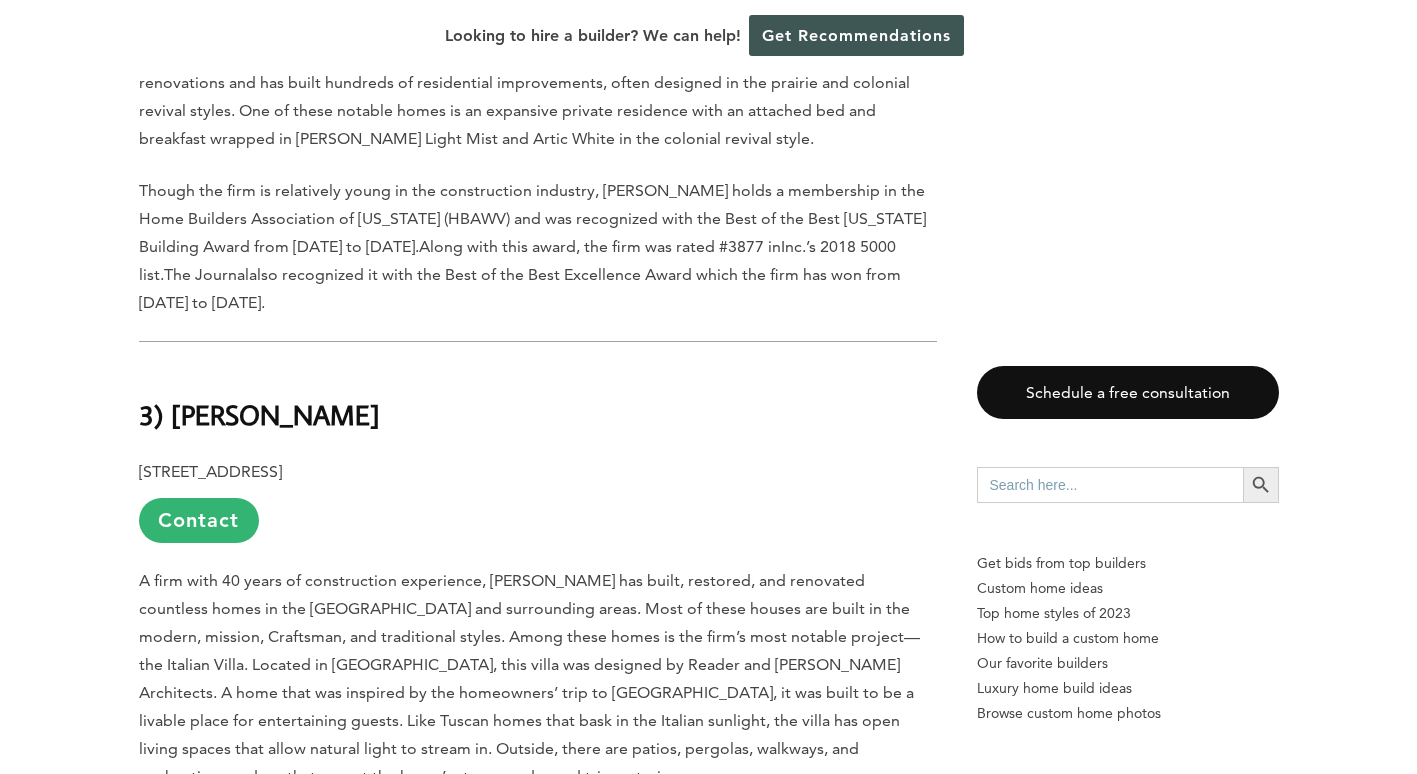 scroll, scrollTop: 3147, scrollLeft: 0, axis: vertical 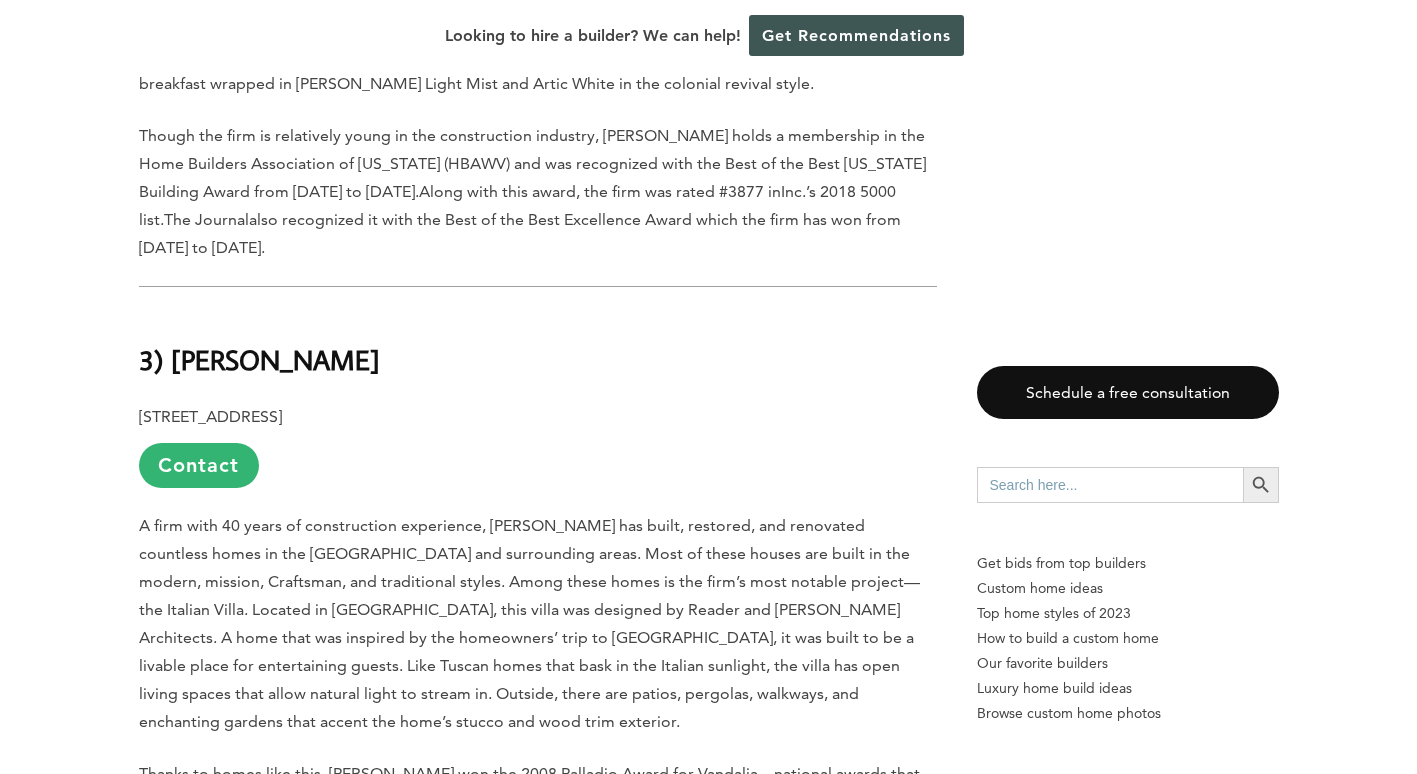 drag, startPoint x: 168, startPoint y: 269, endPoint x: 358, endPoint y: 274, distance: 190.06578 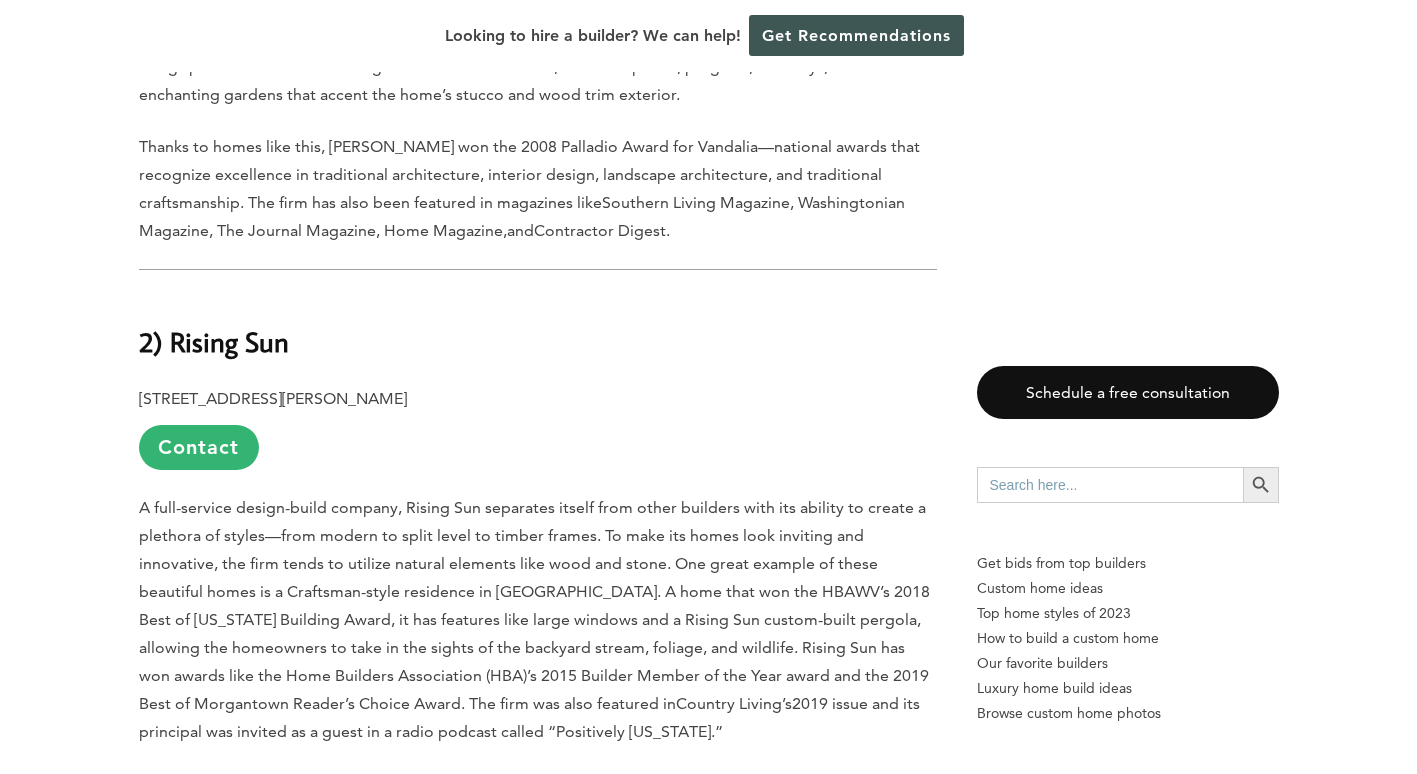 scroll, scrollTop: 3867, scrollLeft: 0, axis: vertical 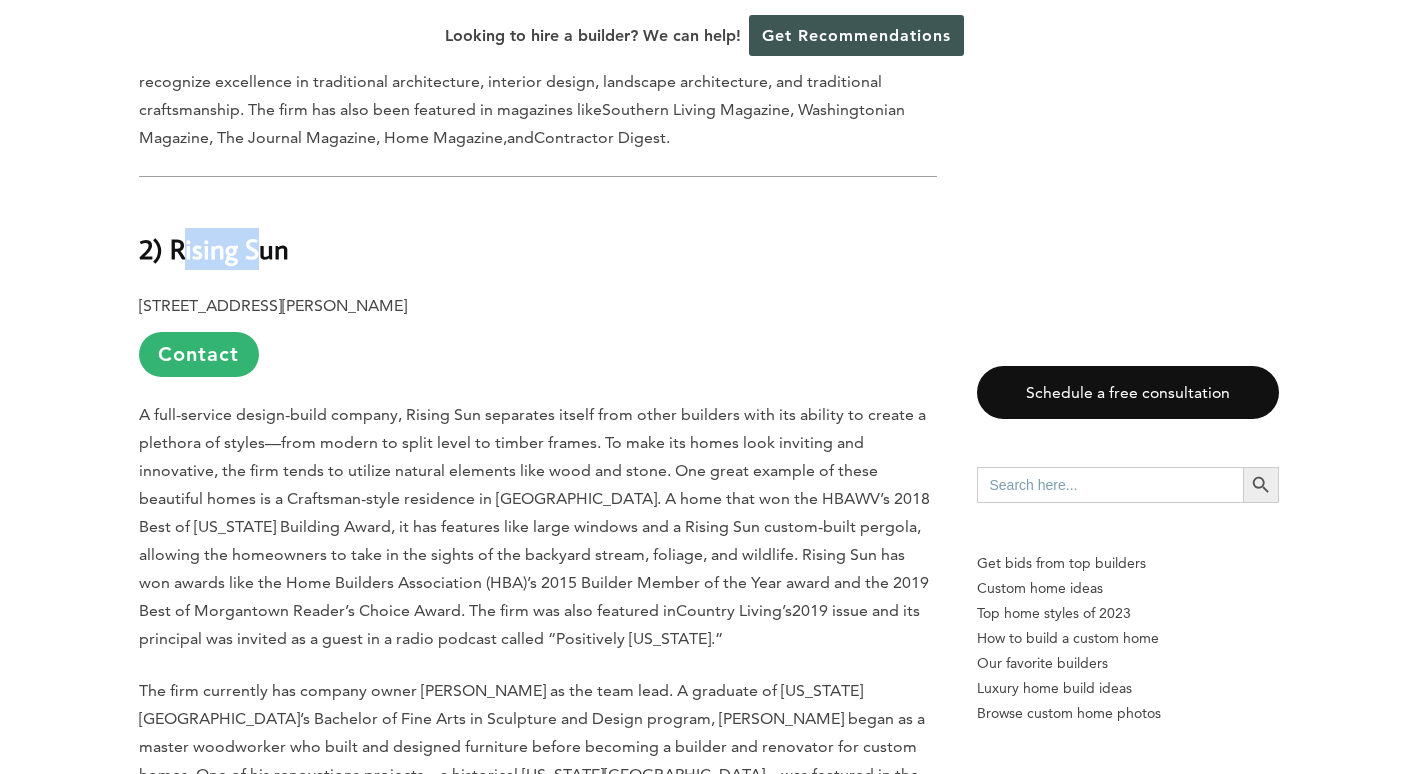 drag, startPoint x: 178, startPoint y: 158, endPoint x: 252, endPoint y: 174, distance: 75.70998 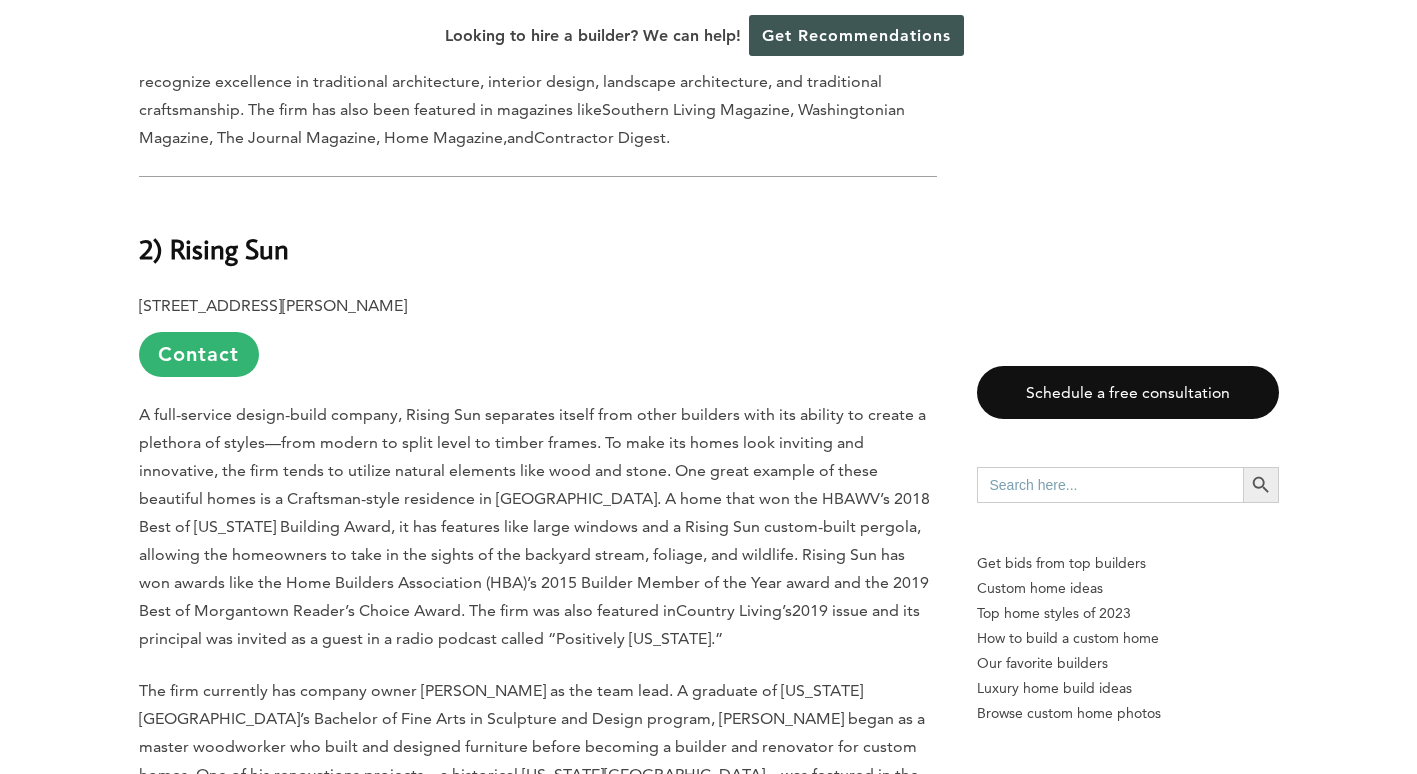 click on "A full-service design-build company, Rising Sun separates itself from other builders with its ability to create a plethora of styles—from modern to split level to timber frames. To make its homes look inviting and innovative, the firm tends to utilize natural elements like wood and stone. One great example of these beautiful homes is a Craftsman-style residence in Morgantown. A home that won the HBAWV’s 2018 Best of West Virginia Building Award, it has features like large windows and a Rising Sun custom-built pergola, allowing the homeowners to take in the sights of the backyard stream, foliage, and wildlife. Rising Sun has won awards like the Home Builders Association (HBA)’s 2015 Builder Member of the Year award and the 2019 Best of Morgantown Reader’s Choice Award. The firm was also featured in  Country Living’s  2019 issue and its principal was invited as a guest in a radio podcast called “Positively West Virginia.”" at bounding box center [538, 527] 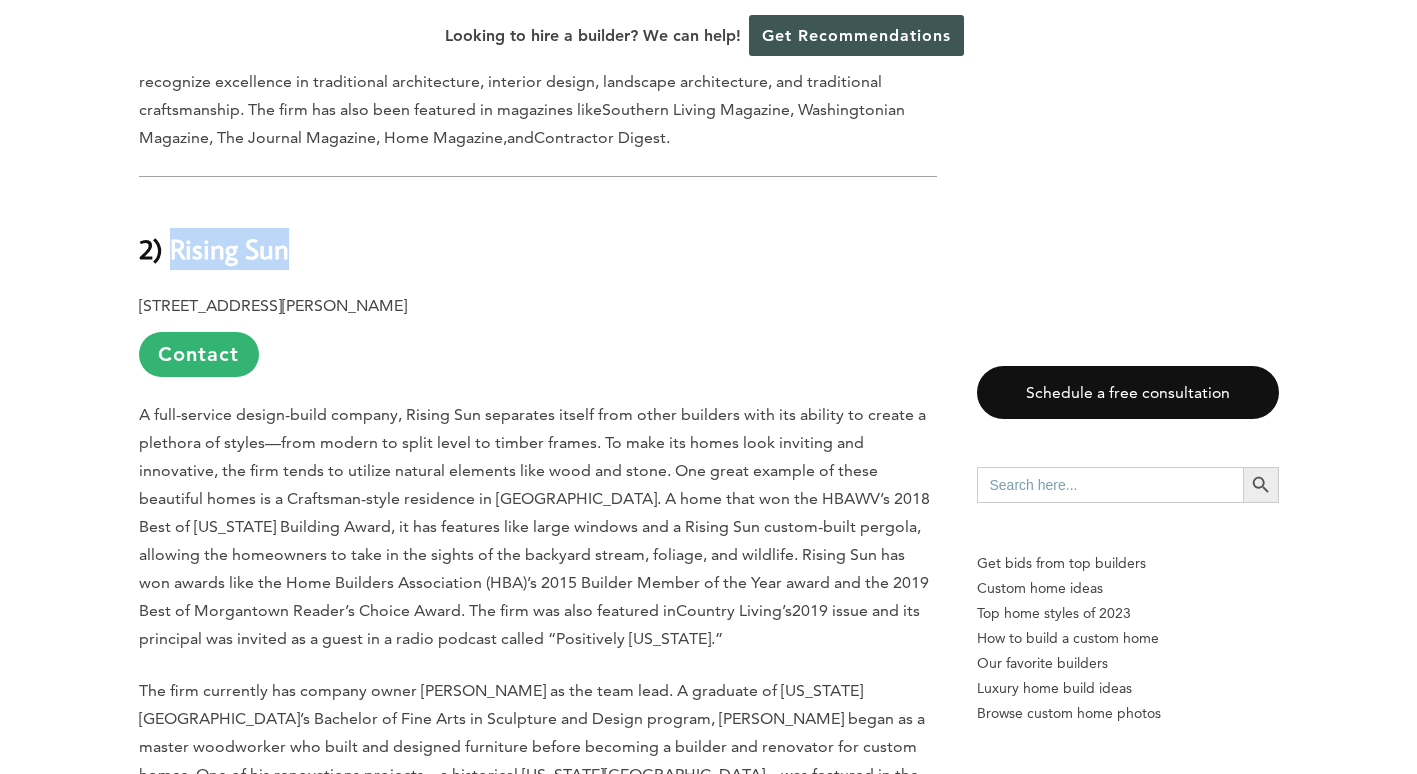 drag, startPoint x: 170, startPoint y: 158, endPoint x: 283, endPoint y: 161, distance: 113.03982 